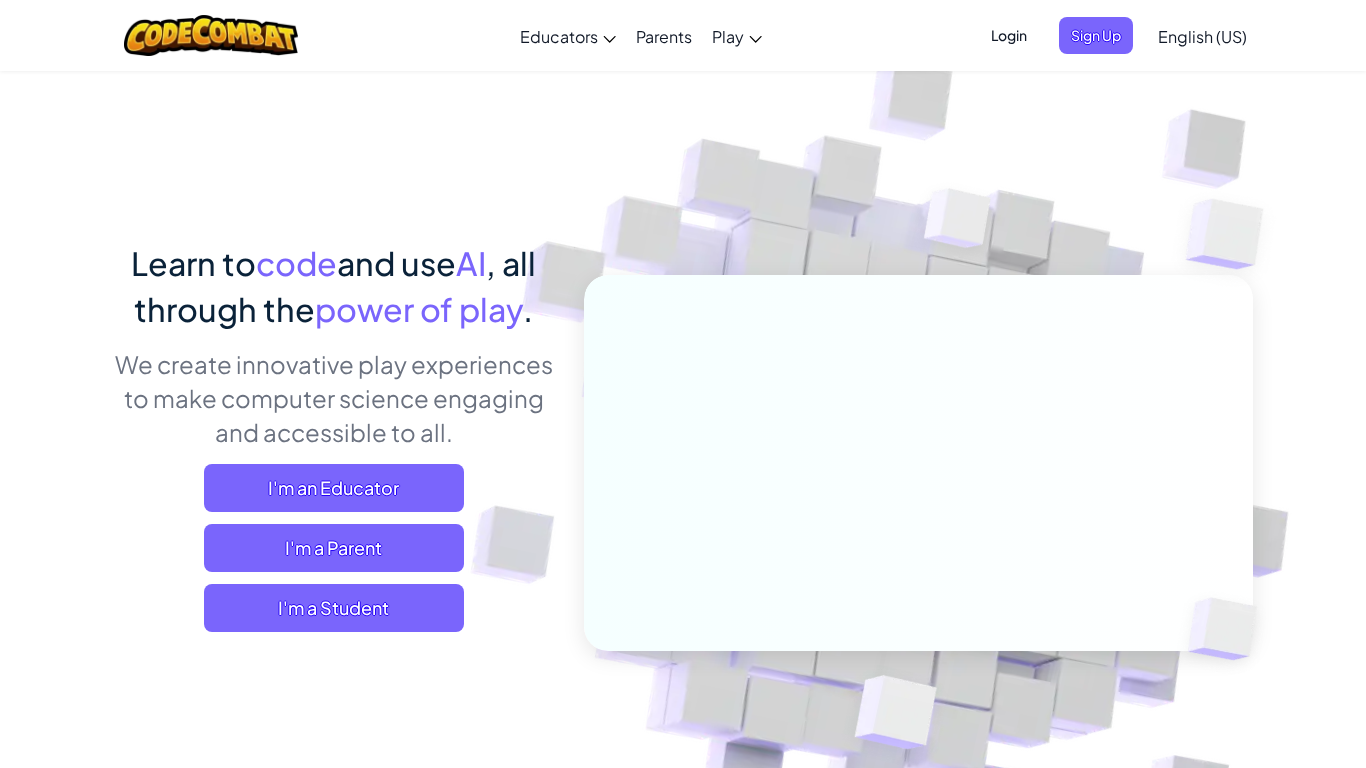 scroll, scrollTop: 0, scrollLeft: 0, axis: both 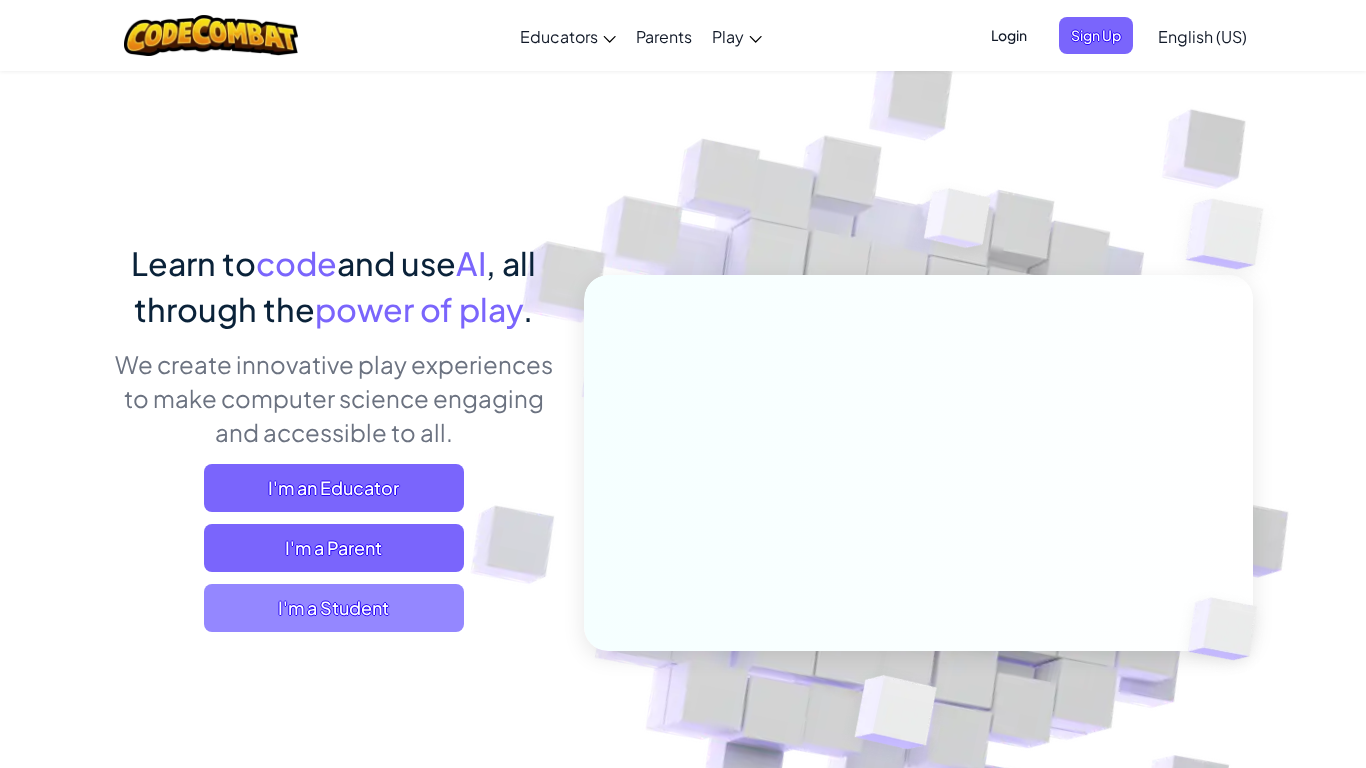 click on "I'm a Student" at bounding box center [334, 608] 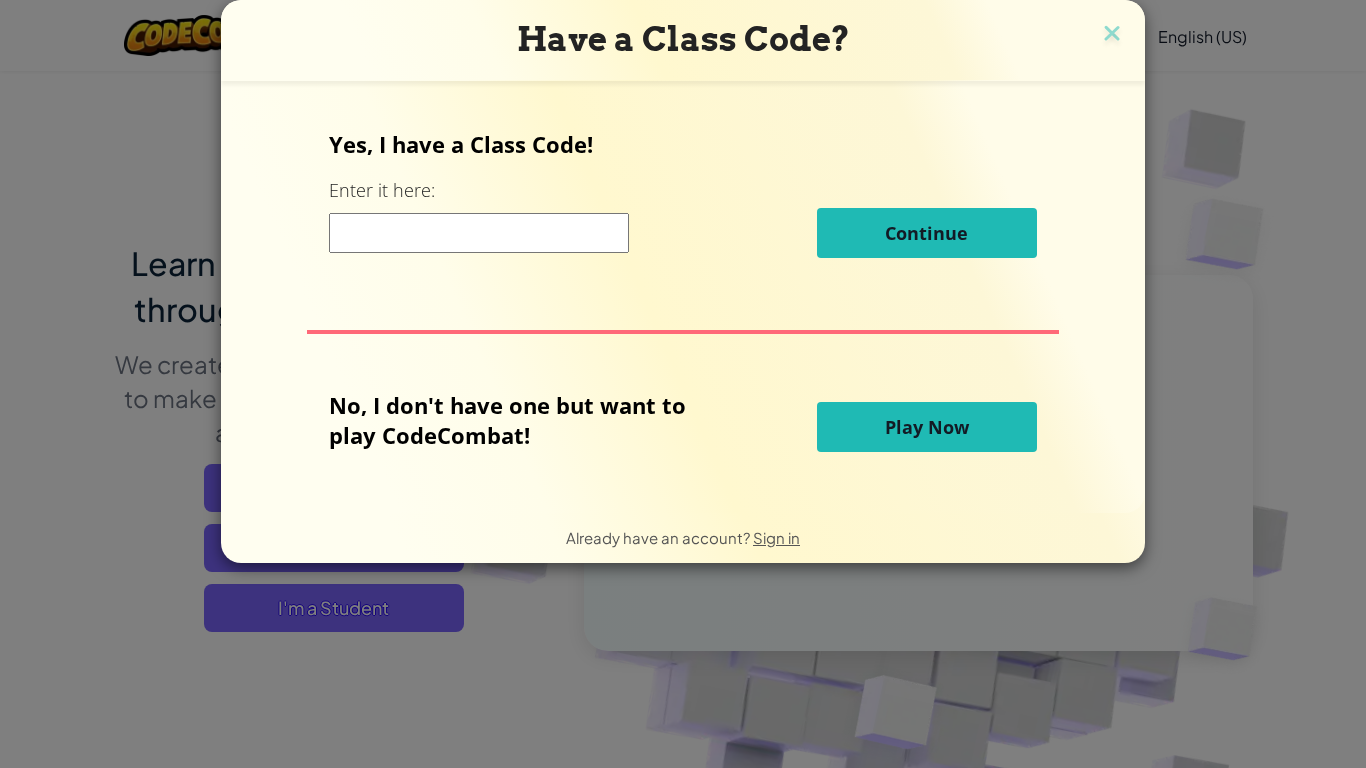 click on "Play Now" at bounding box center (927, 427) 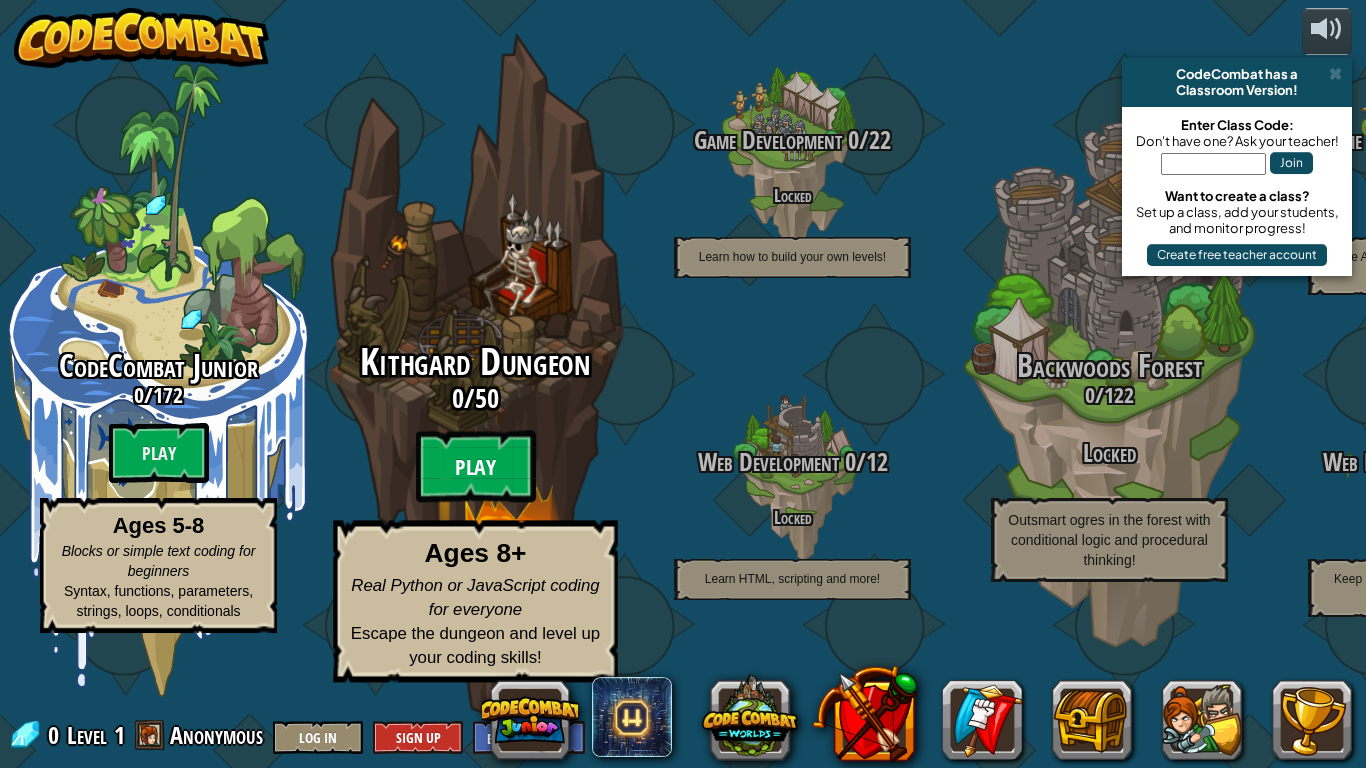 click on "Play" at bounding box center [476, 467] 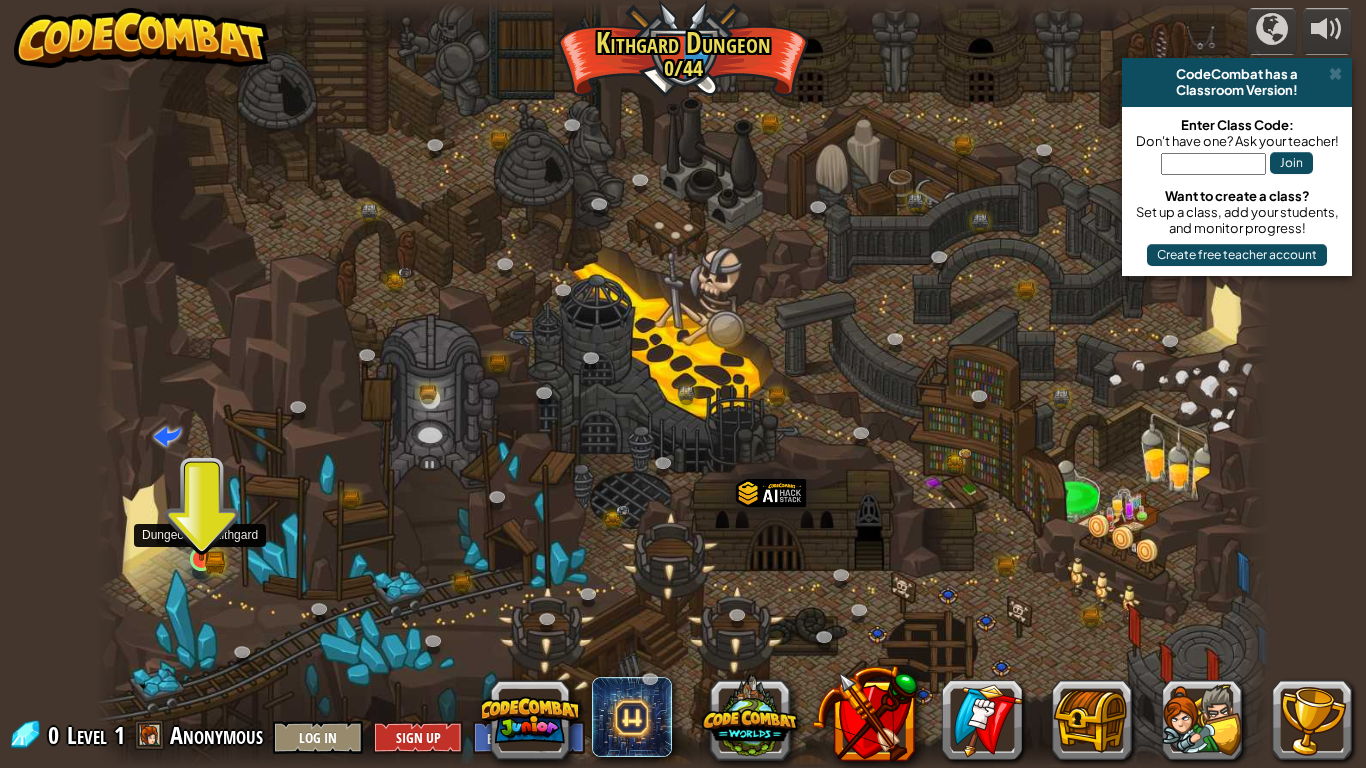 click at bounding box center (202, 528) 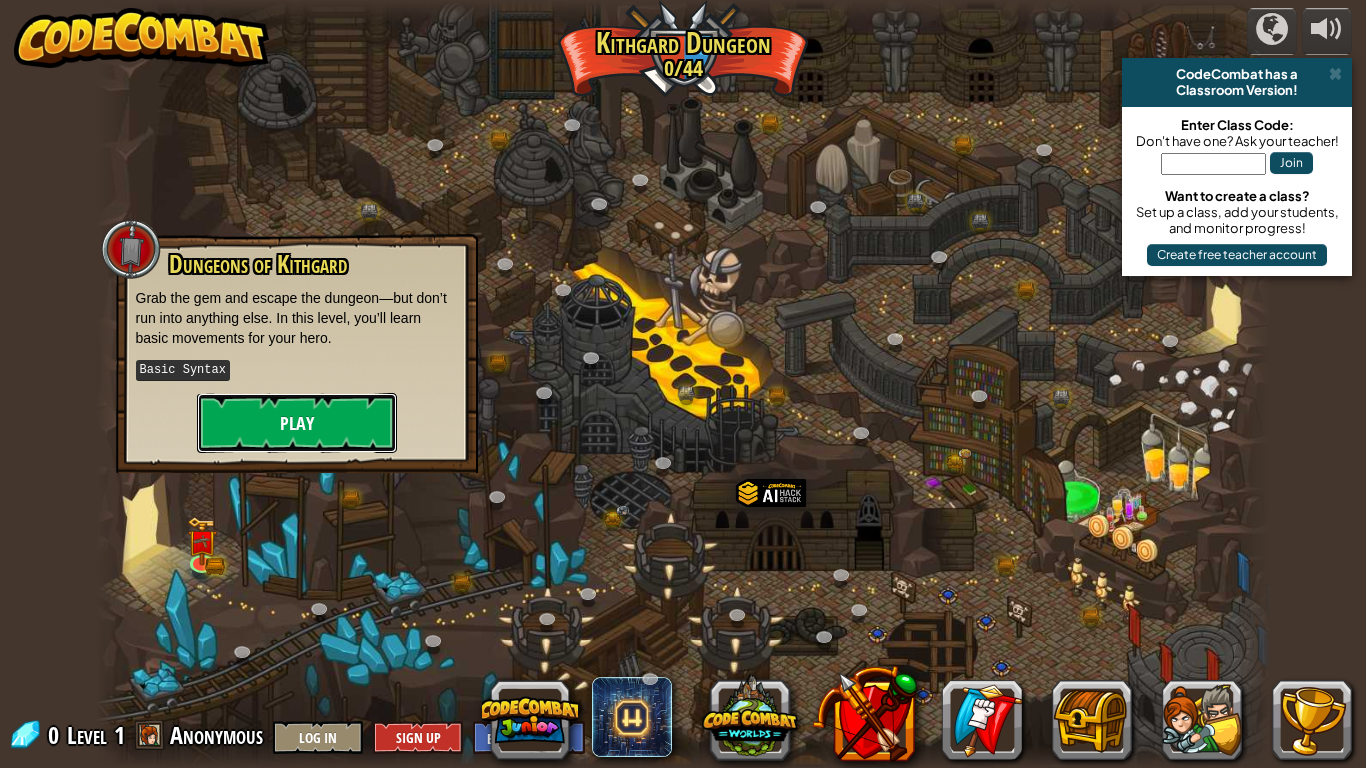 click on "Play" at bounding box center [297, 423] 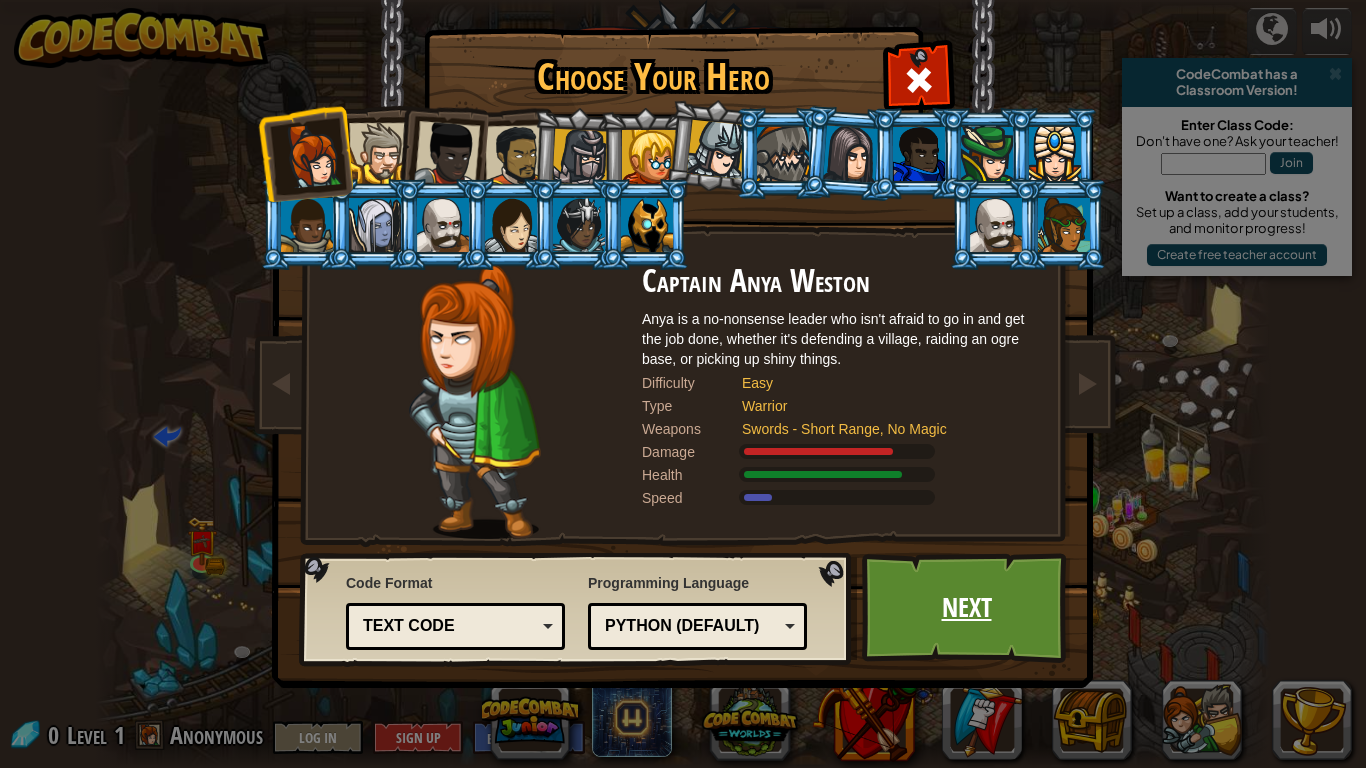 click on "Next" at bounding box center [966, 608] 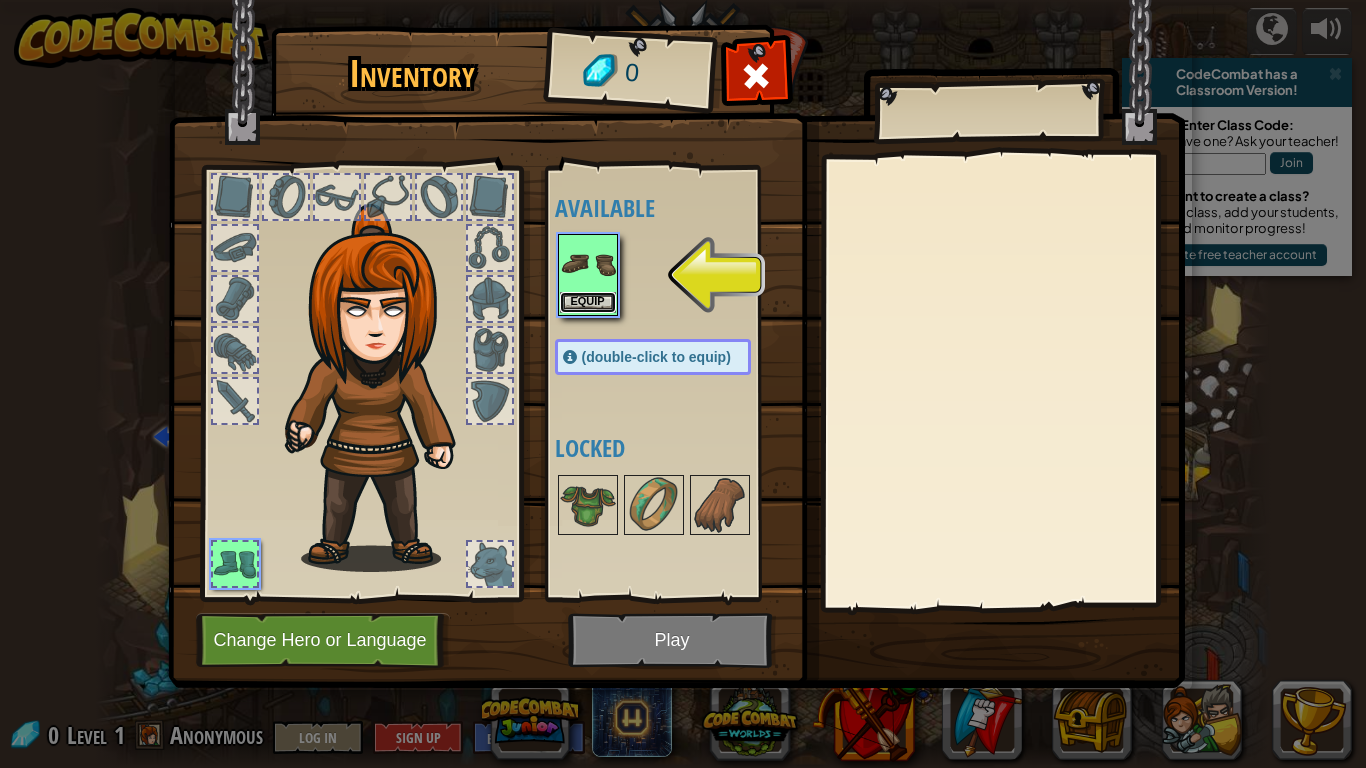 click on "Equip" at bounding box center [588, 302] 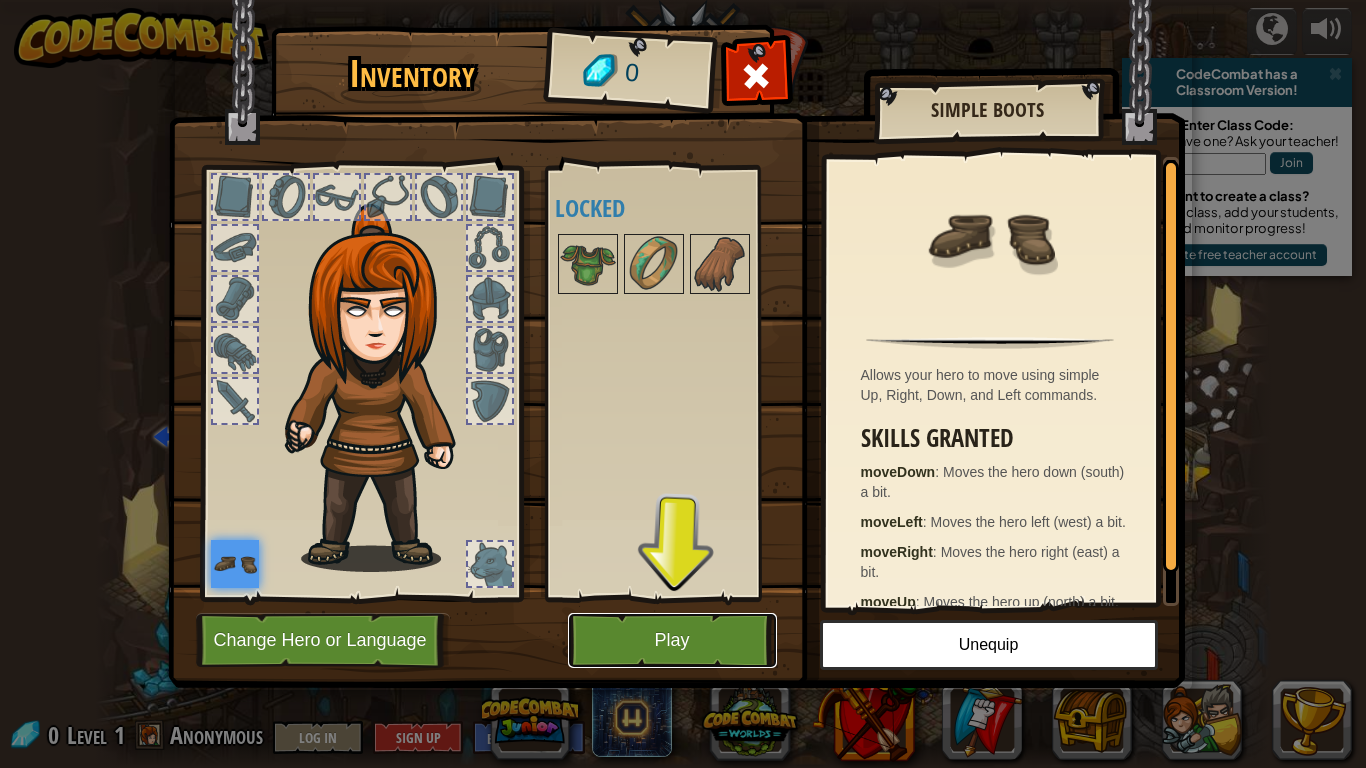 click on "Play" at bounding box center (672, 640) 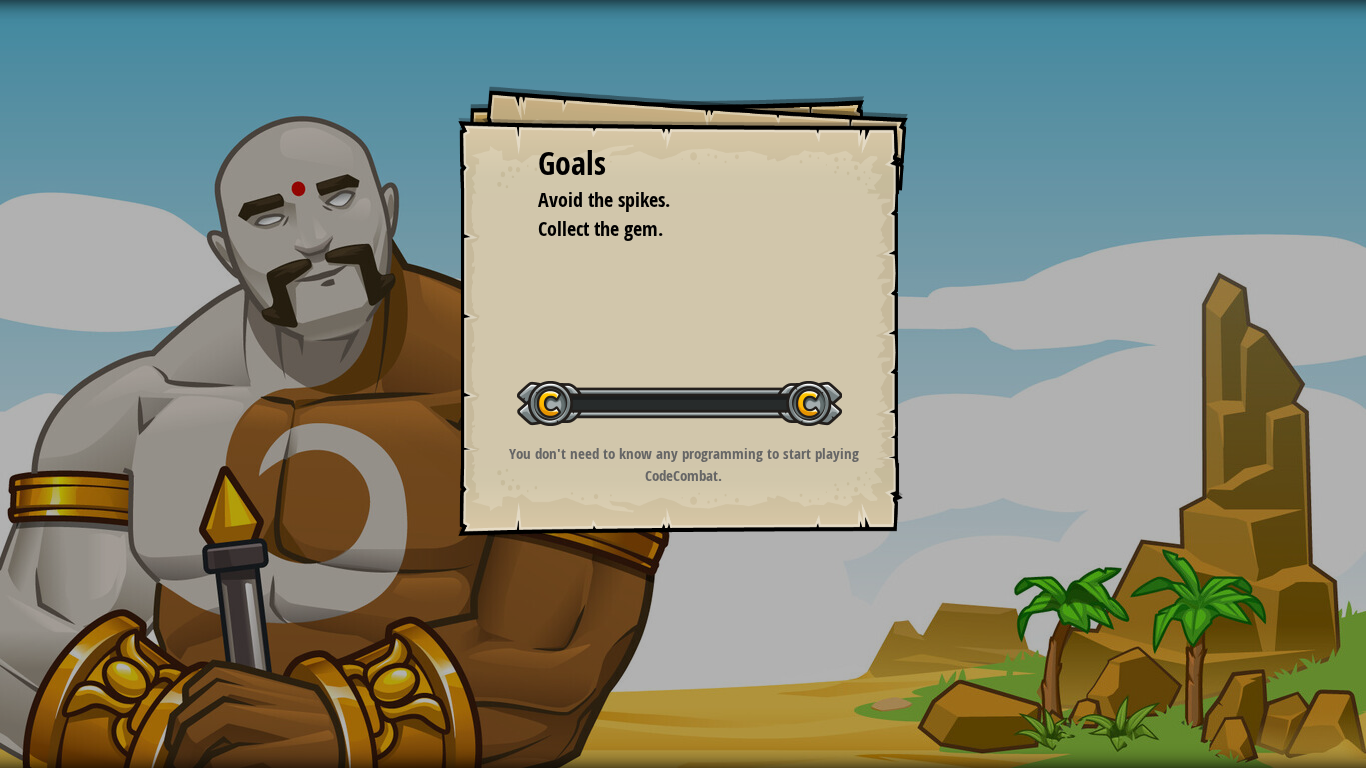 click on "Goals Avoid the spikes. Collect the gem. Start Level Error loading from server. Try refreshing the page. You'll need a subscription to play this level. Subscribe You'll need to join a course to play this level. Back to my courses Ask your teacher to assign a license to you so you can continue to play CodeCombat! Back to my courses This level is locked. Back to my courses You don't need to know any programming to start playing CodeCombat." at bounding box center (683, 384) 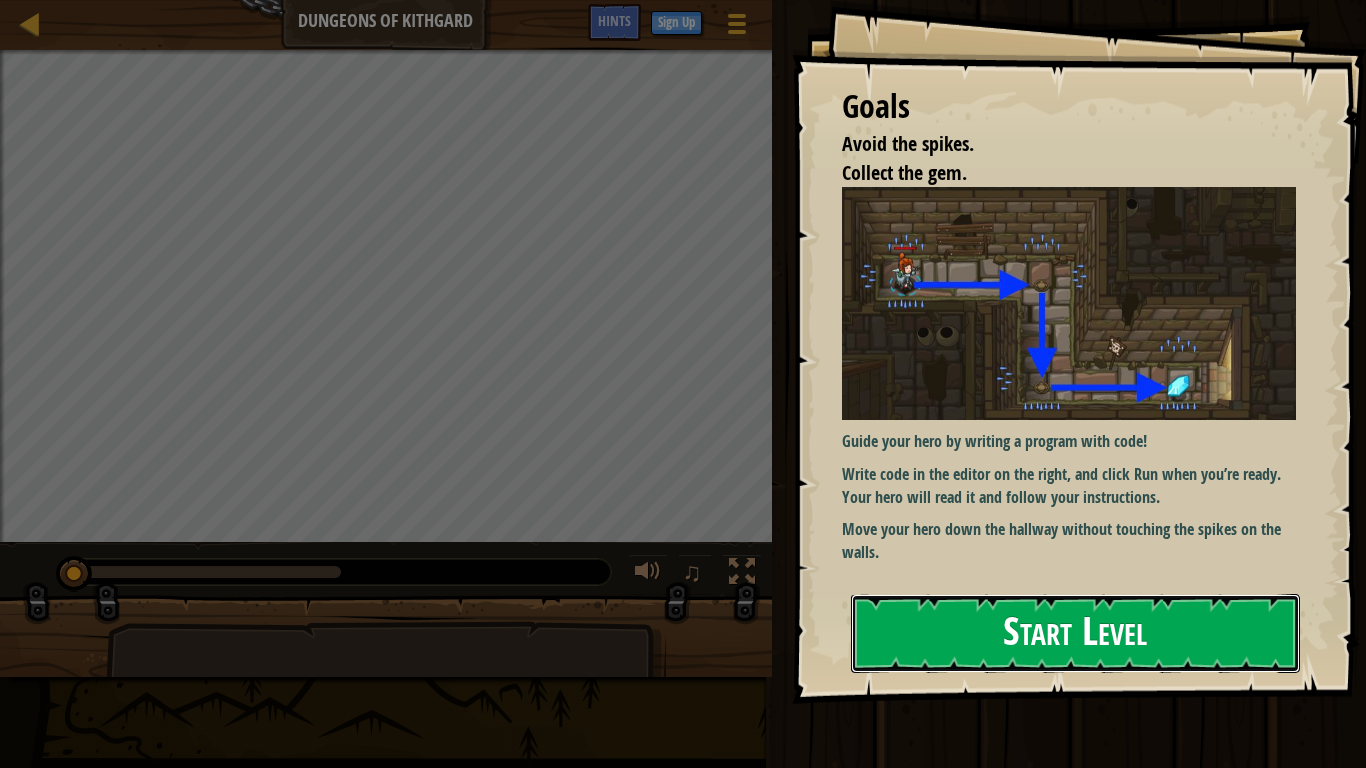 click on "Start Level" at bounding box center (1075, 633) 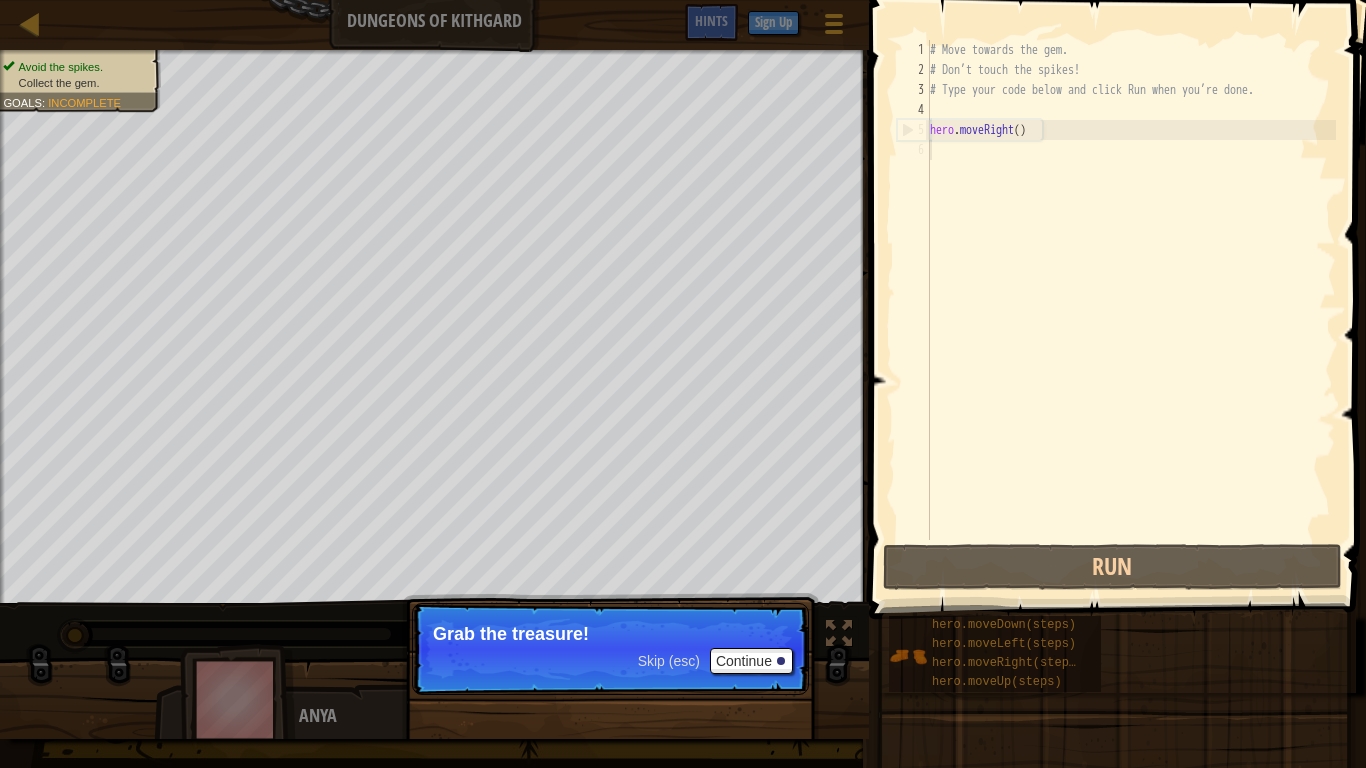click on "Grab the treasure!" at bounding box center (610, 634) 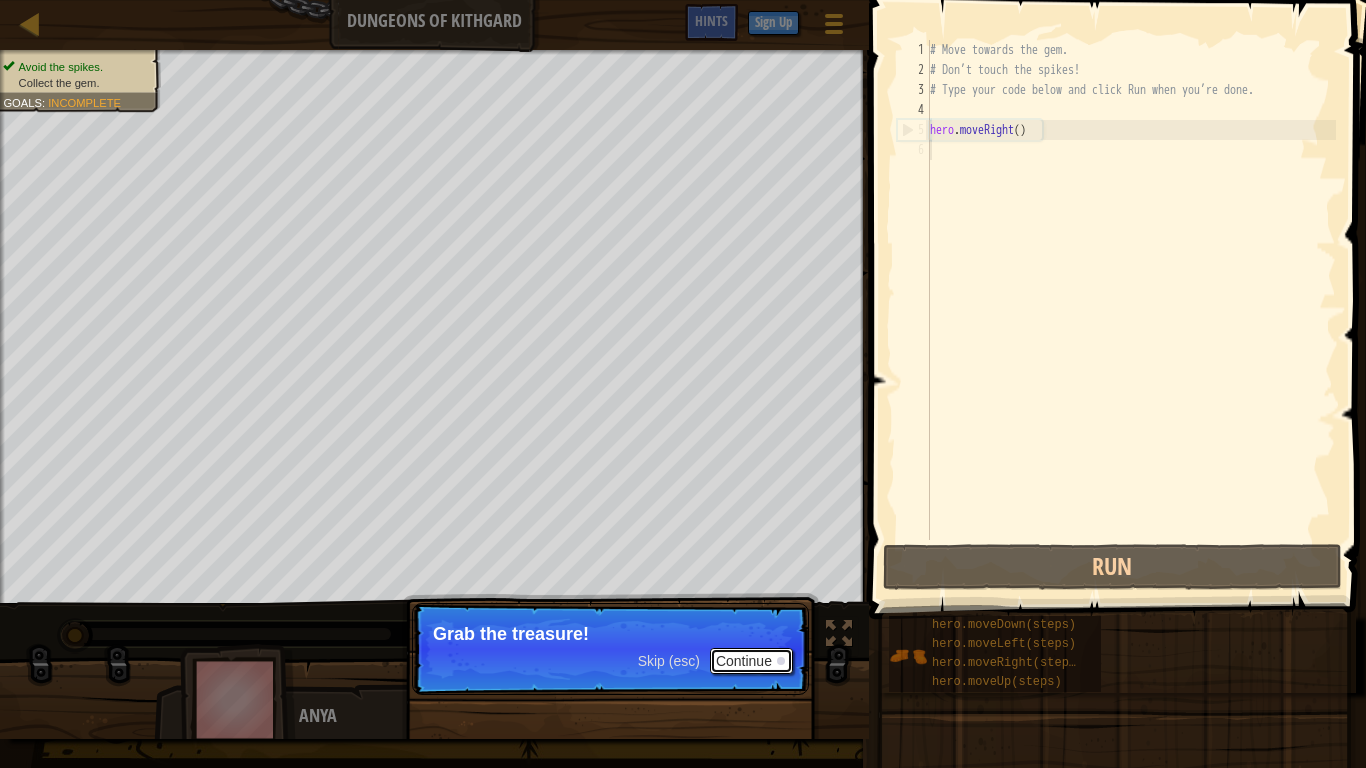 click on "Continue" at bounding box center (751, 661) 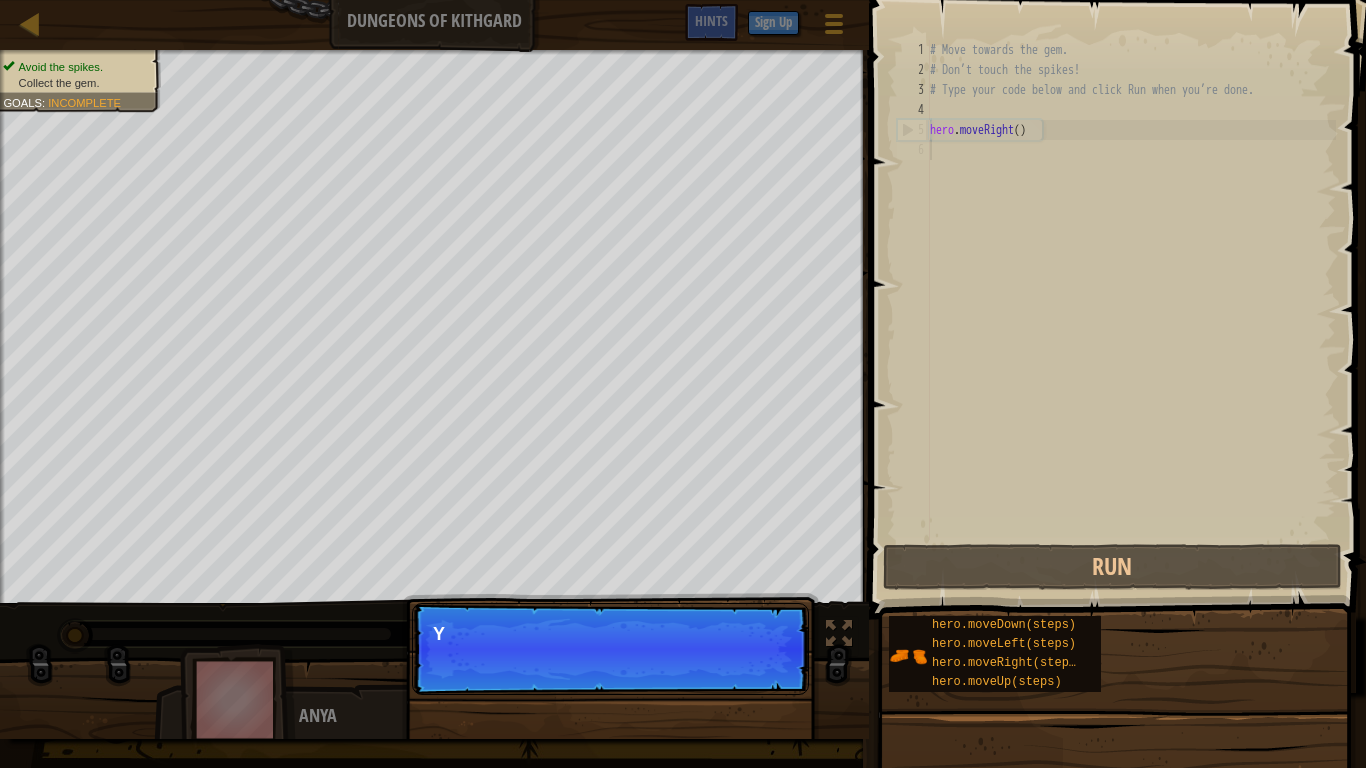 scroll, scrollTop: 9, scrollLeft: 0, axis: vertical 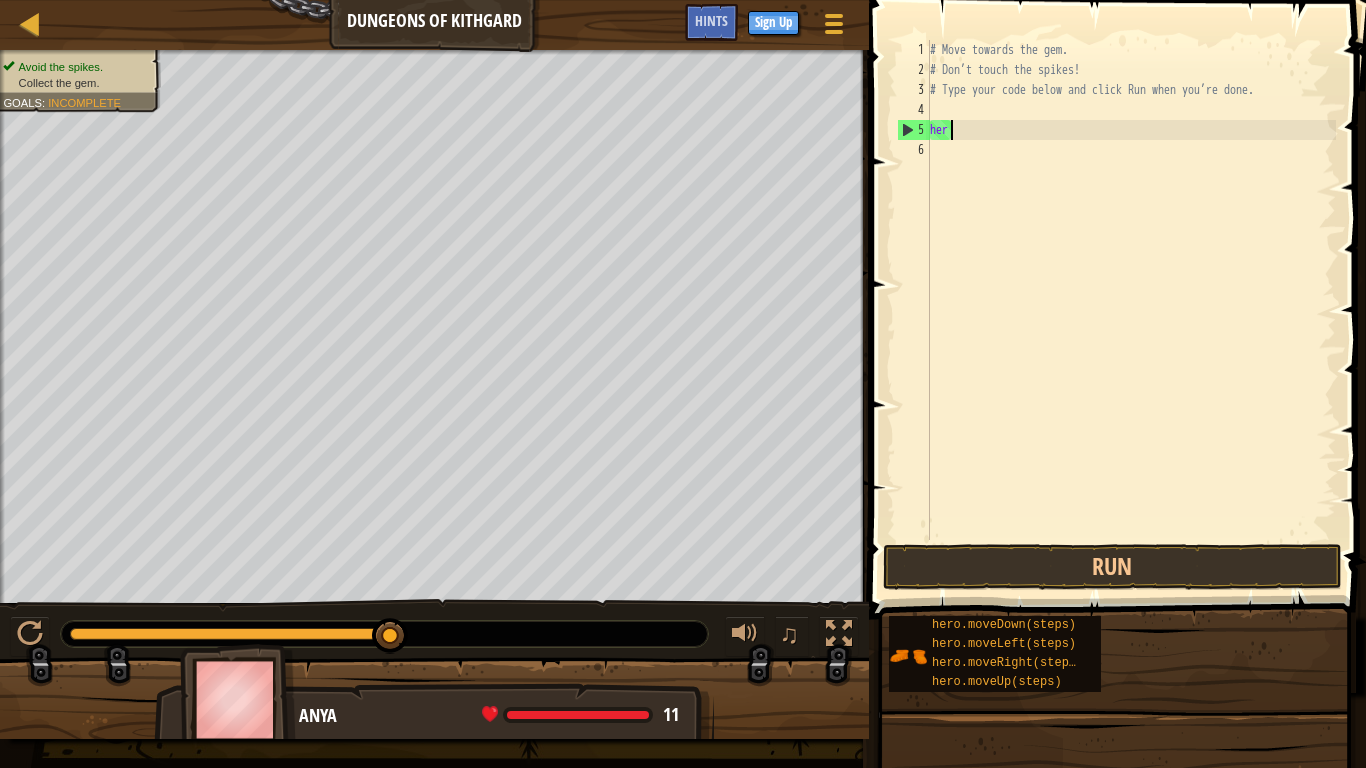 type on "h" 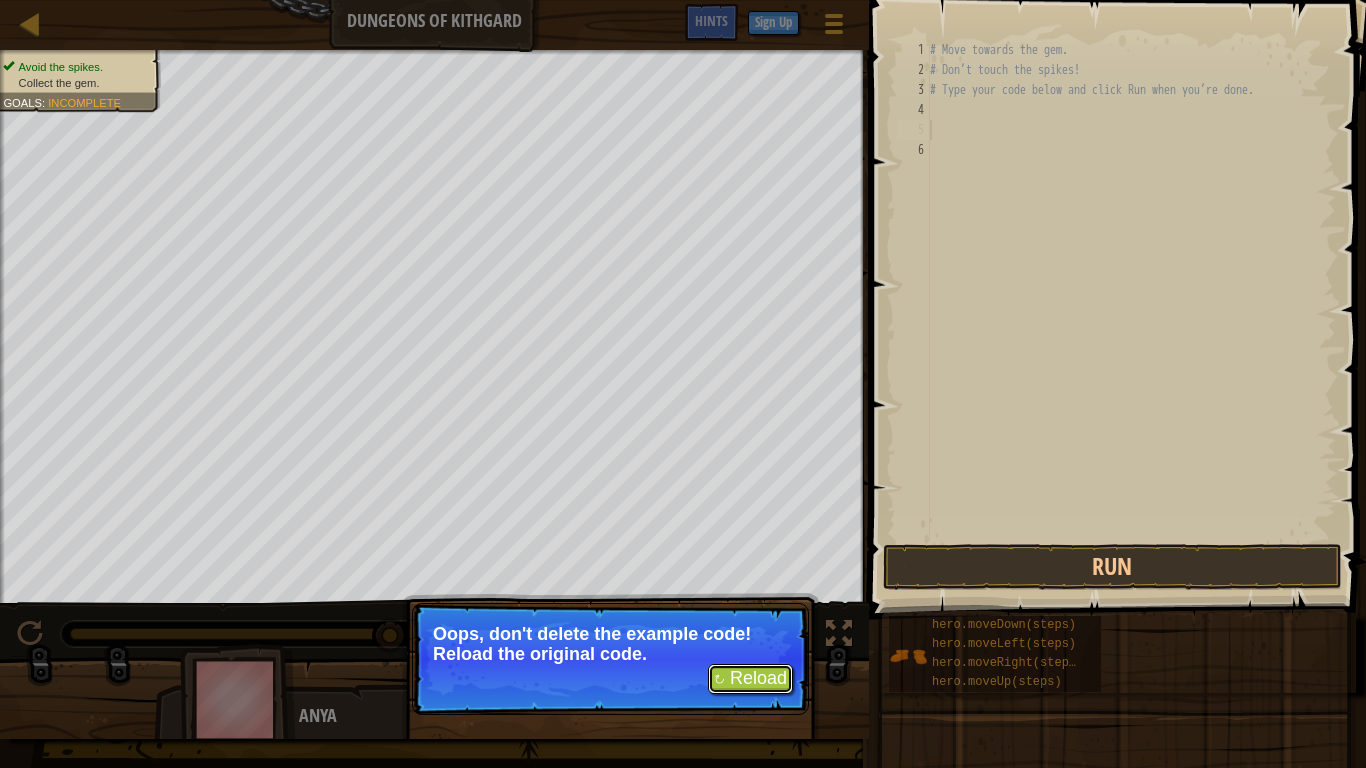 click on "↻ Reload" at bounding box center [750, 679] 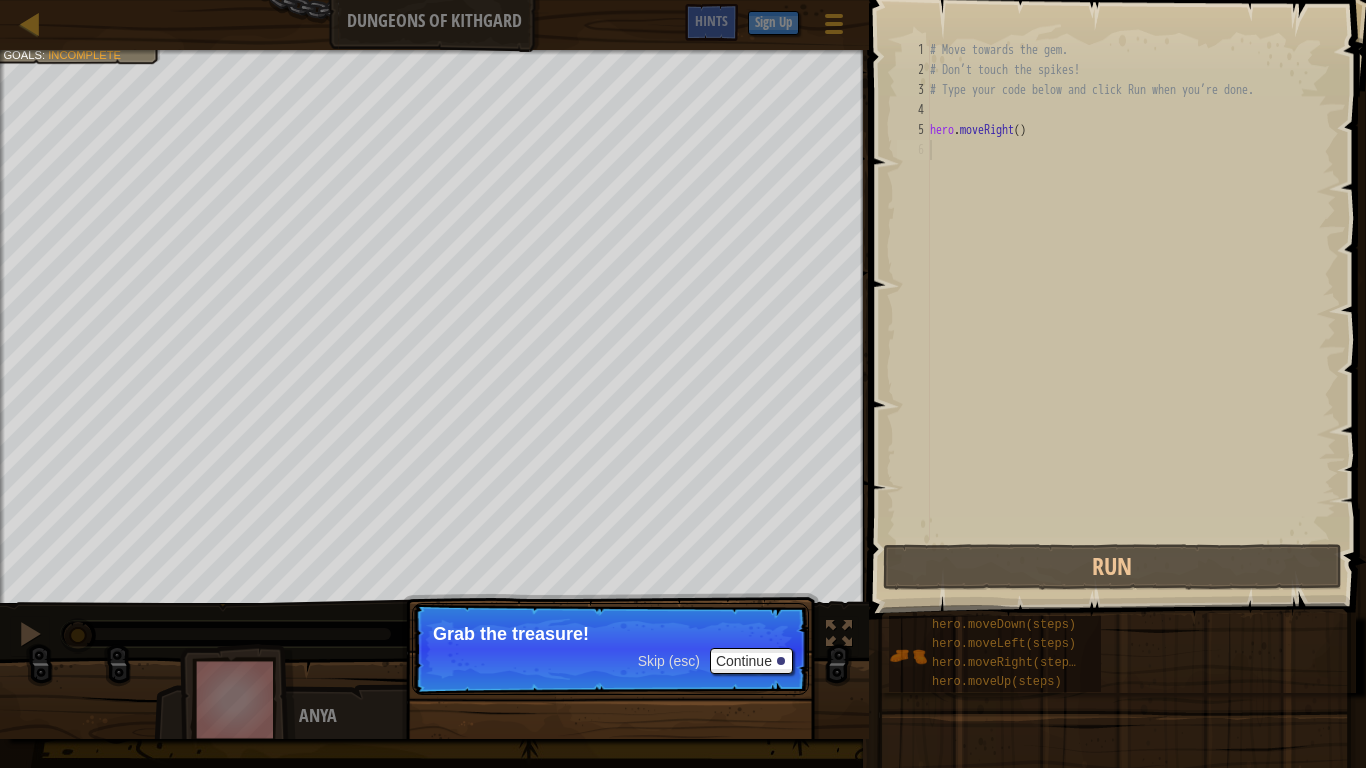 click on "Skip (esc) Continue  Grab the treasure!" at bounding box center (610, 649) 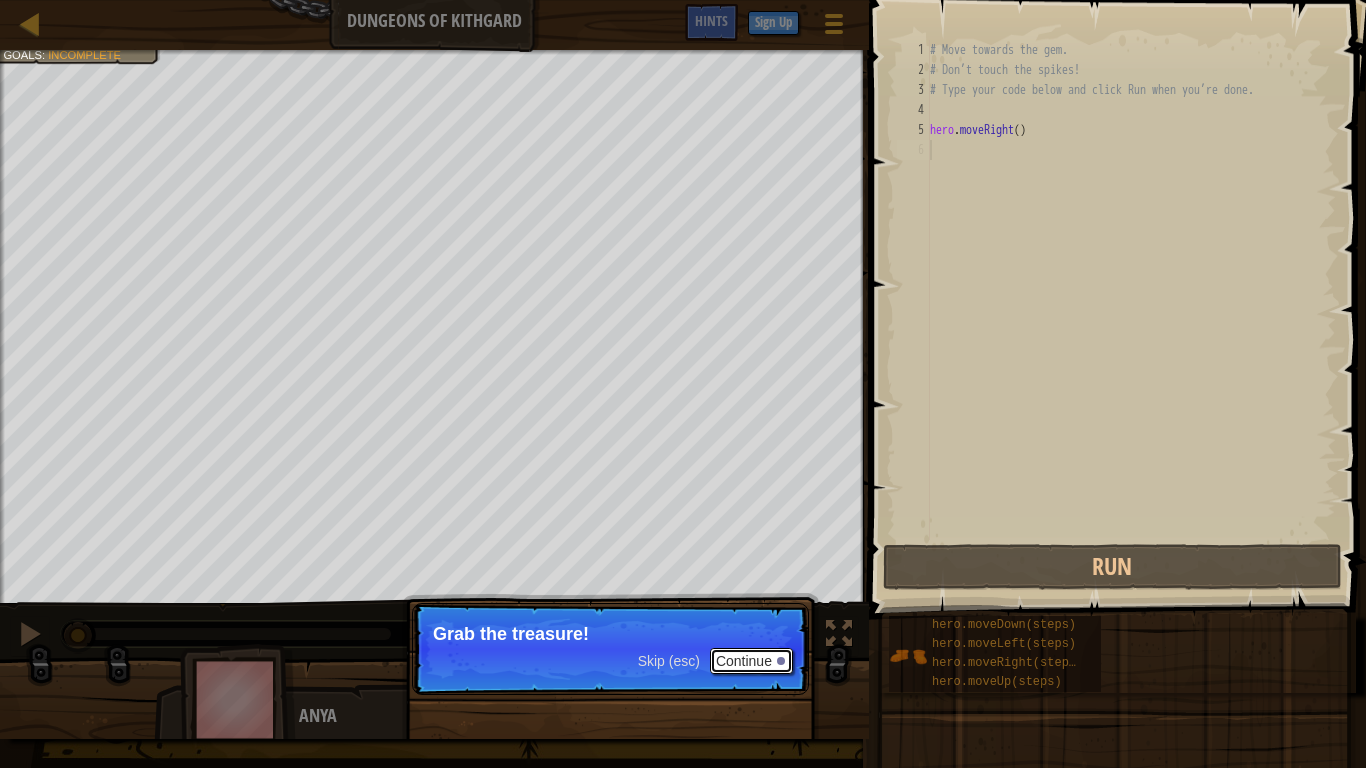 click on "Continue" at bounding box center [751, 661] 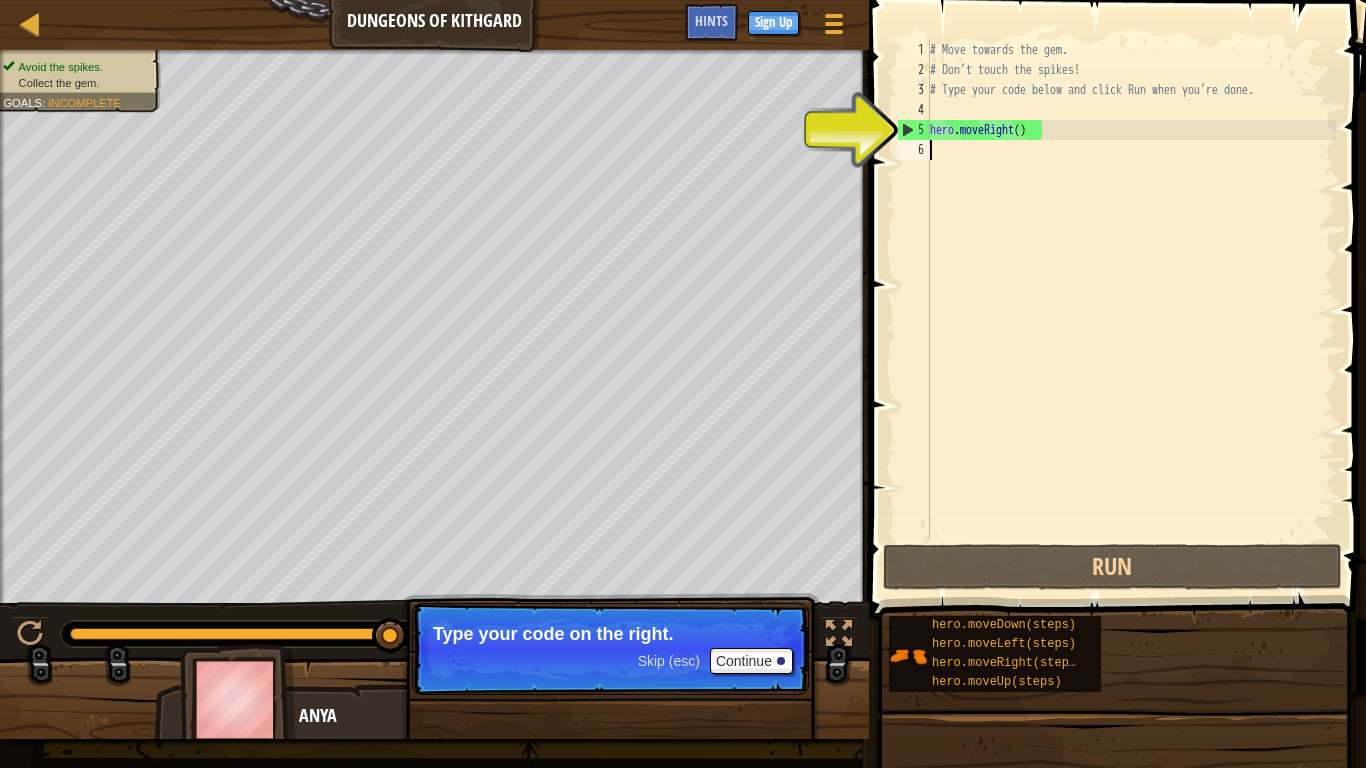 click on "# Move towards the gem. # Don’t touch the spikes! # Type your code below and click Run when you’re done. hero . moveRight ( )" at bounding box center (1131, 310) 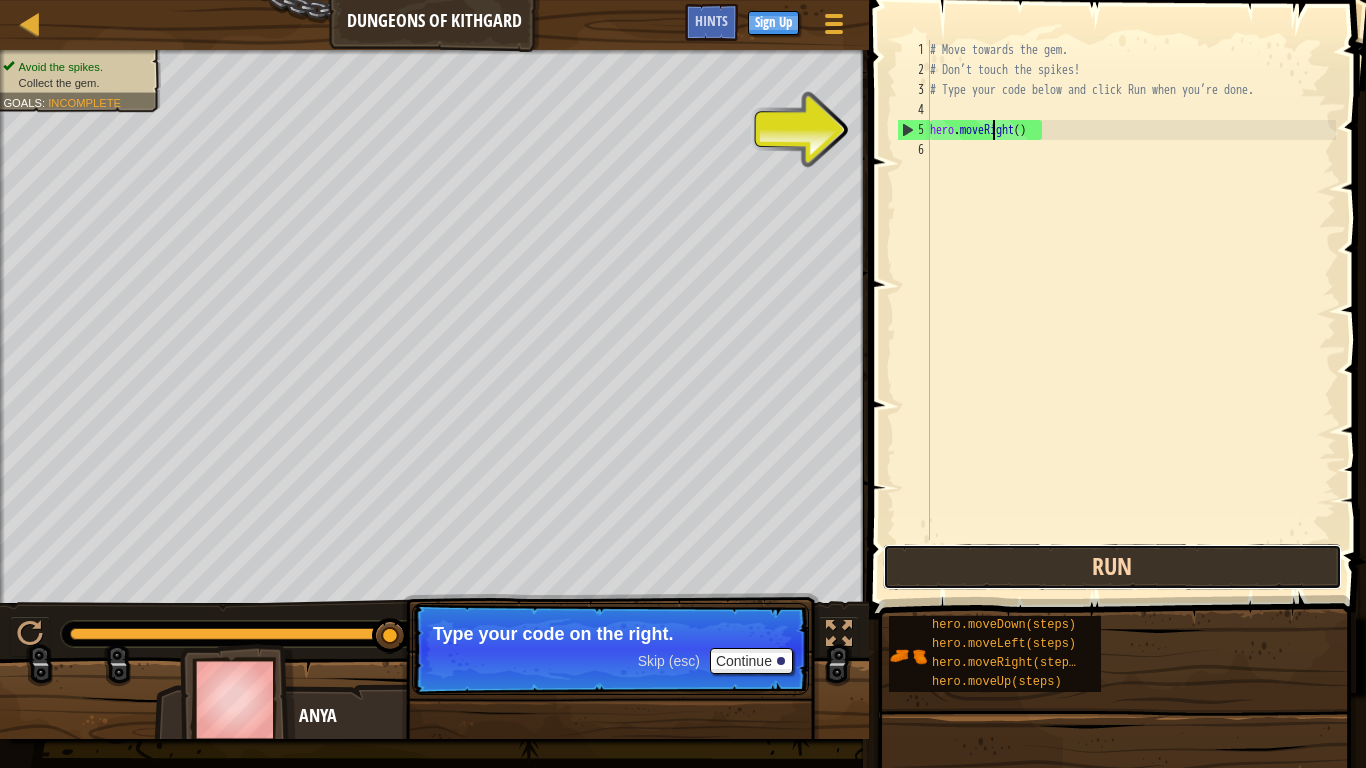 click on "Run" at bounding box center (1112, 567) 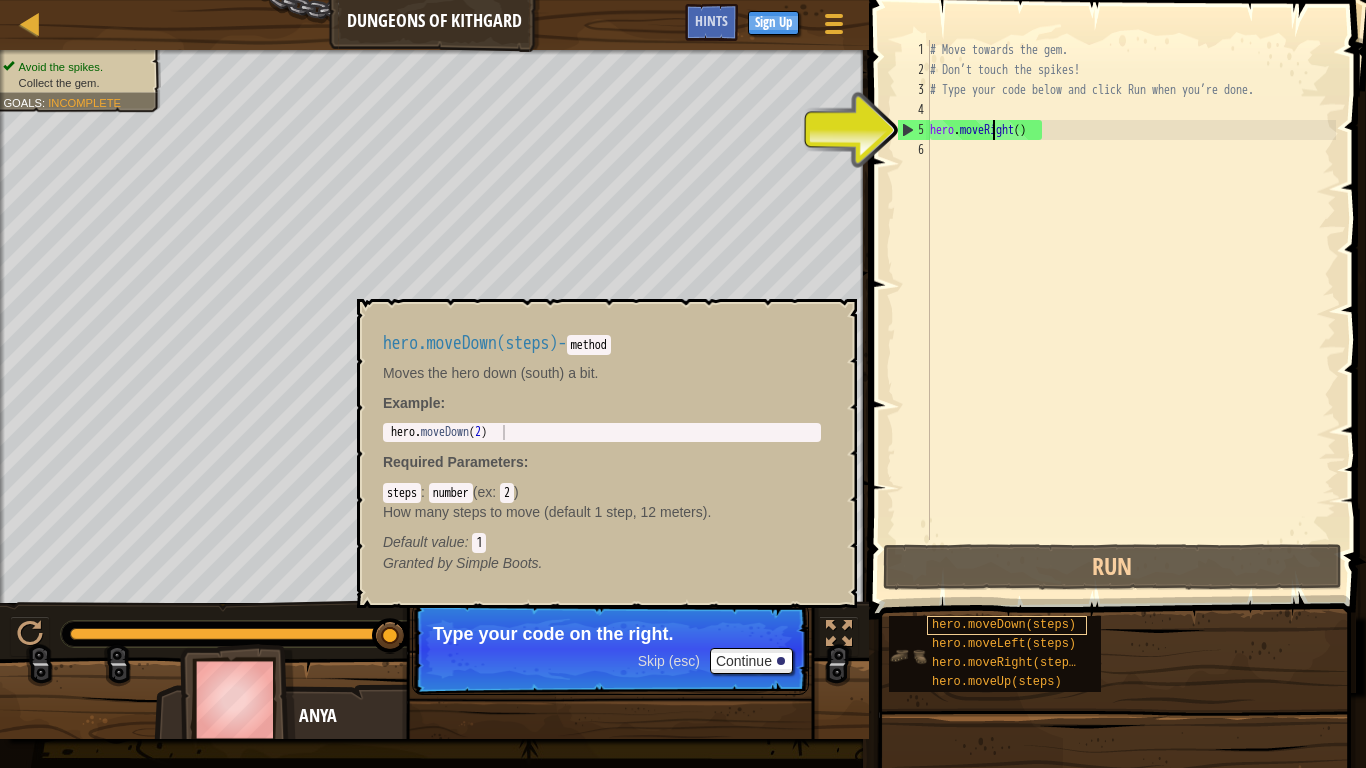 type 